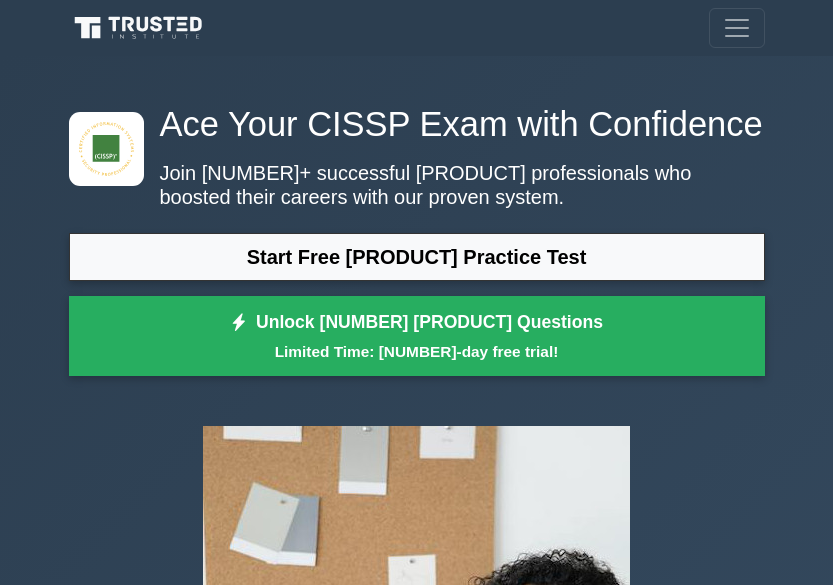 scroll, scrollTop: 166, scrollLeft: 0, axis: vertical 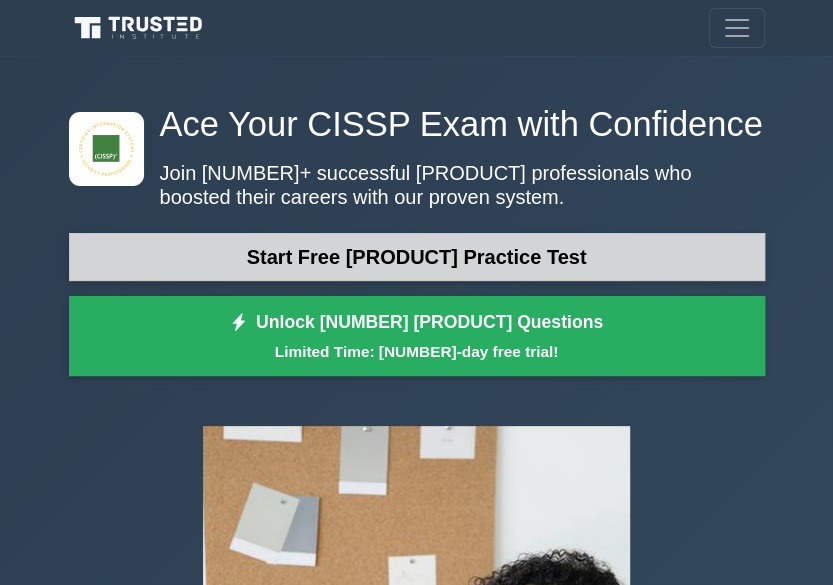 click on "Start Free CISSP Practice Test" at bounding box center (417, 257) 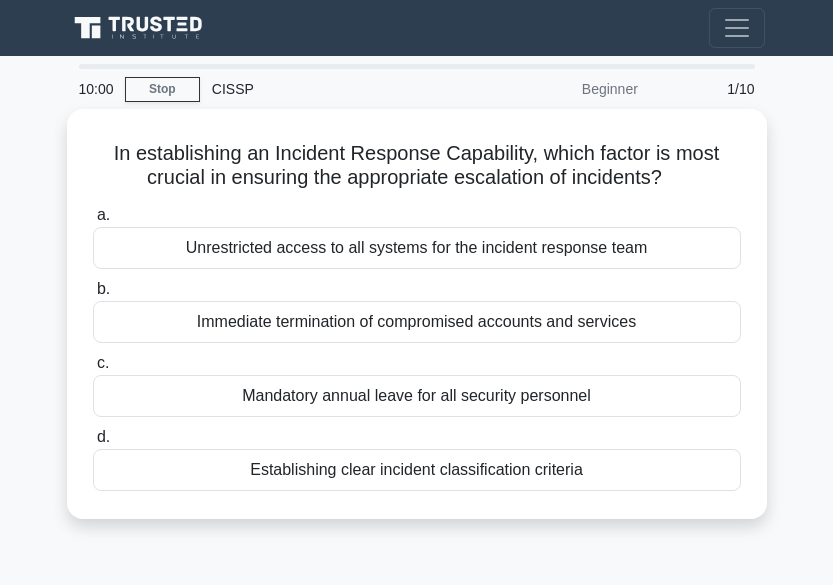 scroll, scrollTop: 0, scrollLeft: 0, axis: both 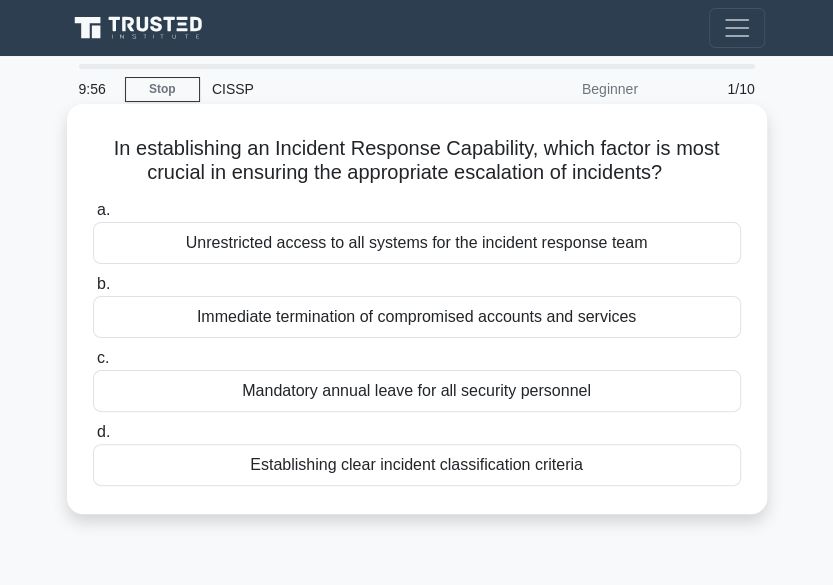 drag, startPoint x: 109, startPoint y: 147, endPoint x: 593, endPoint y: 485, distance: 590.33887 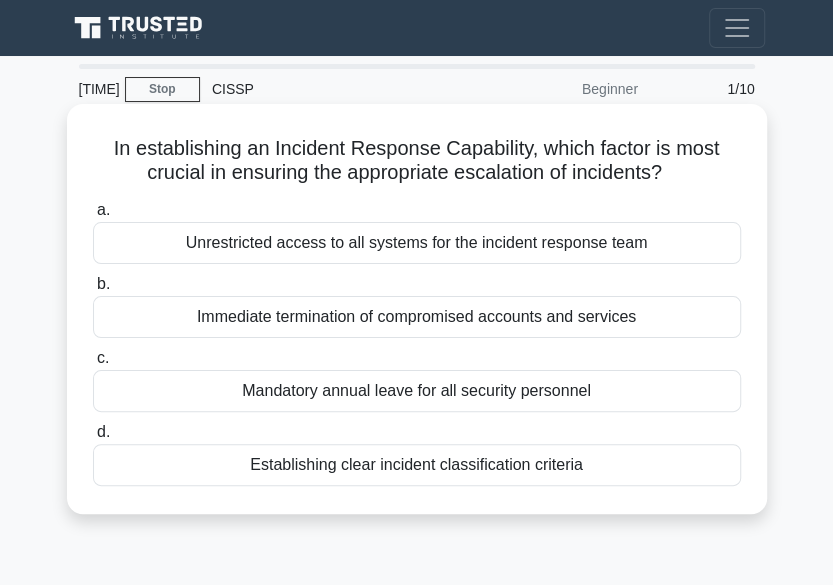 click on "Establishing clear incident classification criteria" at bounding box center [417, 465] 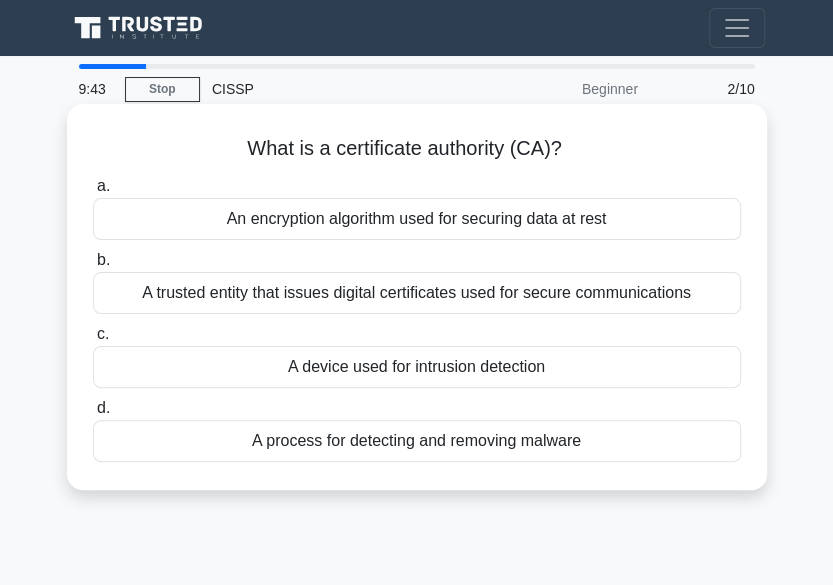 click on "A process for detecting and removing malware" at bounding box center (417, 441) 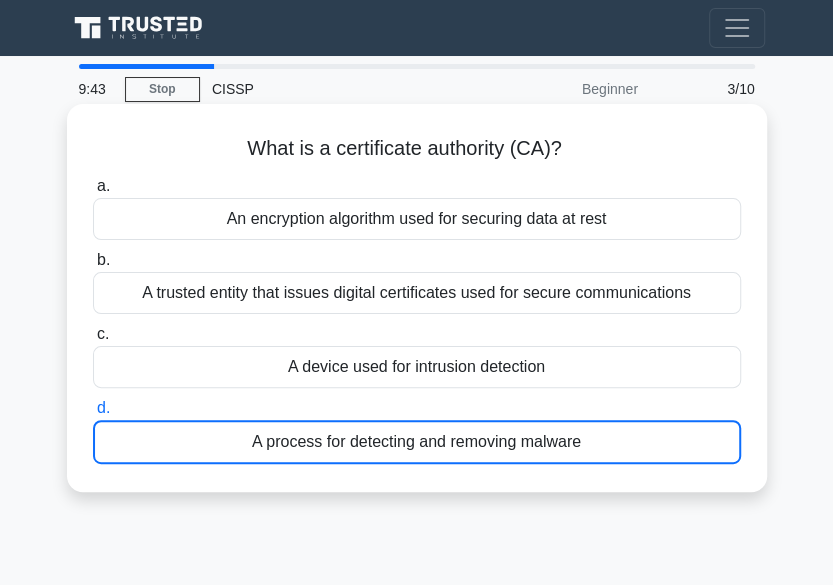 click on "A process for detecting and removing malware" at bounding box center [417, 442] 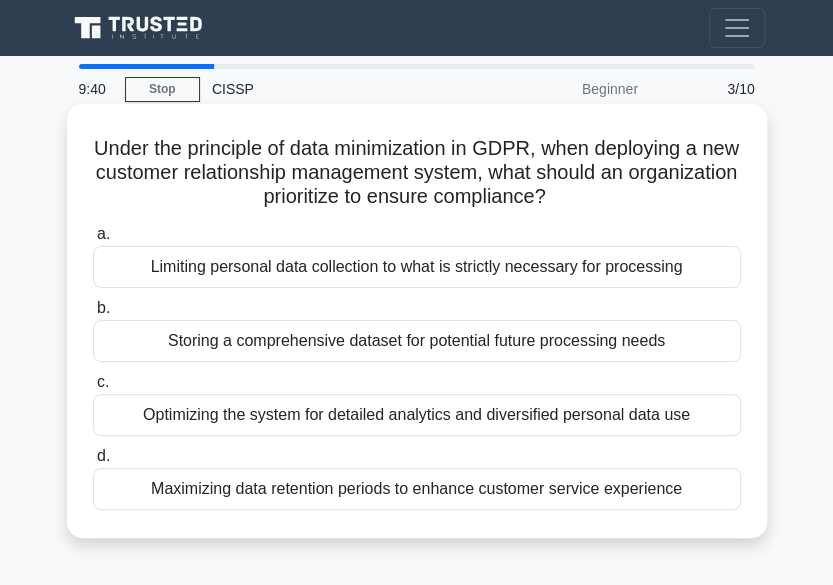 drag, startPoint x: 105, startPoint y: 145, endPoint x: 719, endPoint y: 483, distance: 700.88513 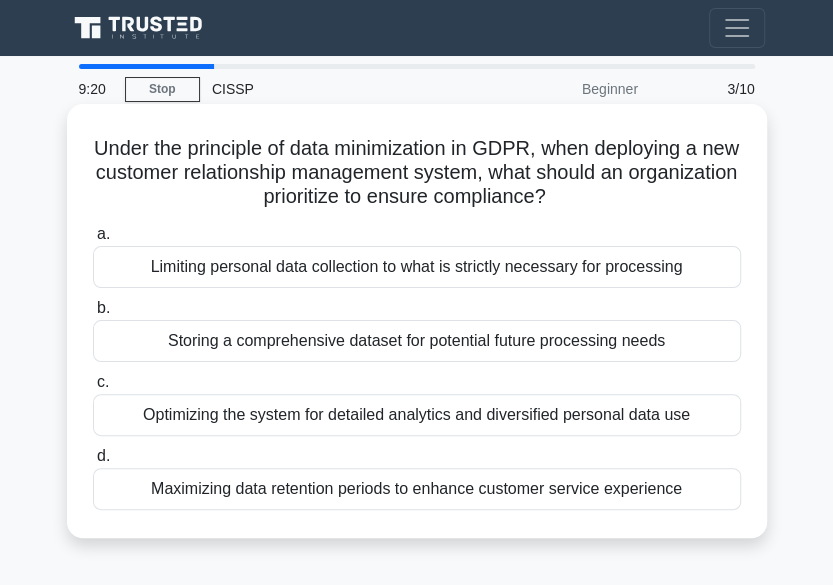click on "Limiting personal data collection to what is strictly necessary for processing" at bounding box center [417, 267] 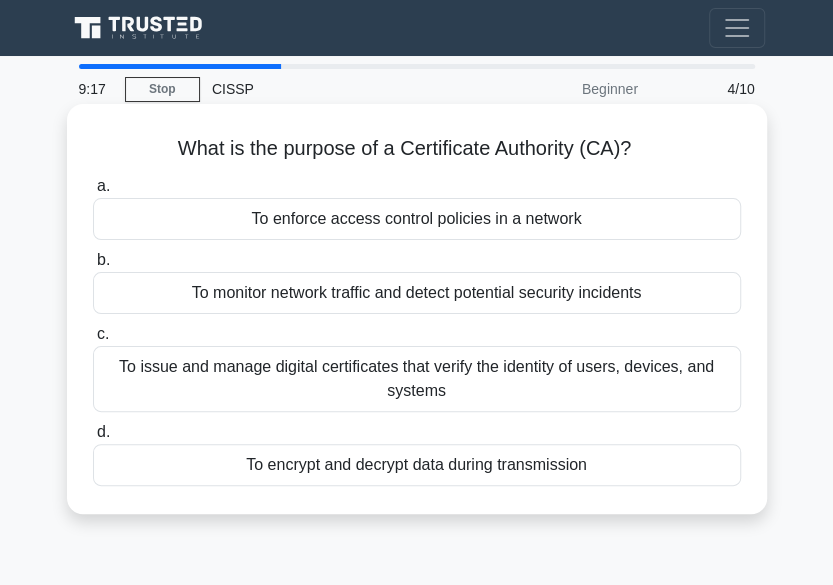 drag, startPoint x: 188, startPoint y: 157, endPoint x: 636, endPoint y: 465, distance: 543.6617 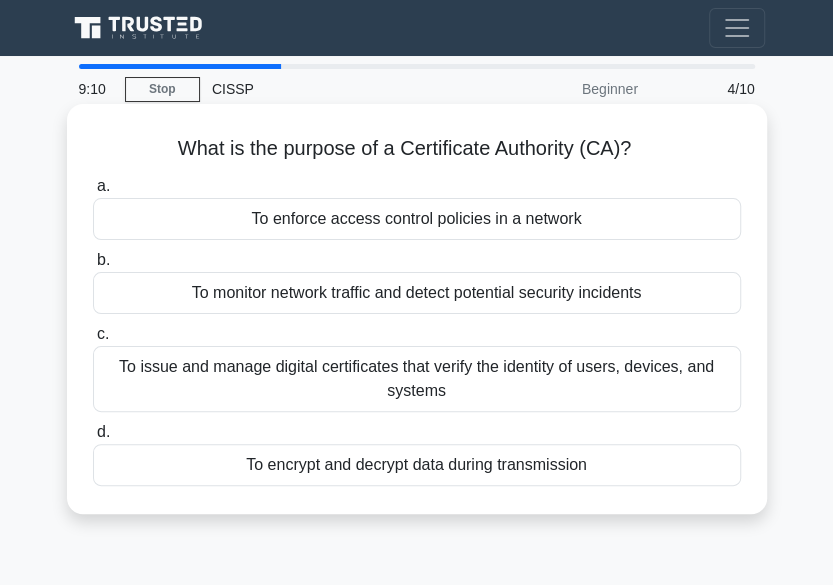 click on "To issue and manage digital certificates that verify the identity of users, devices, and systems" at bounding box center [417, 379] 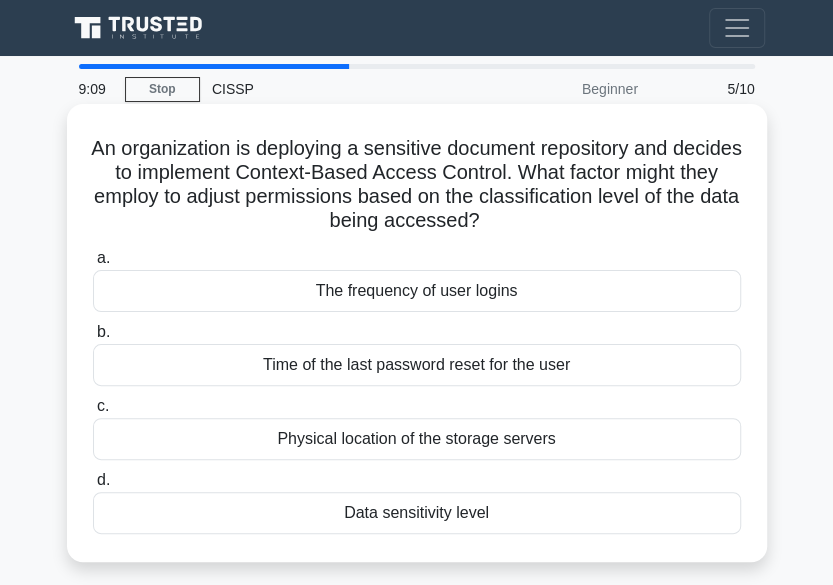 click on "Physical location of the storage servers" at bounding box center [417, 439] 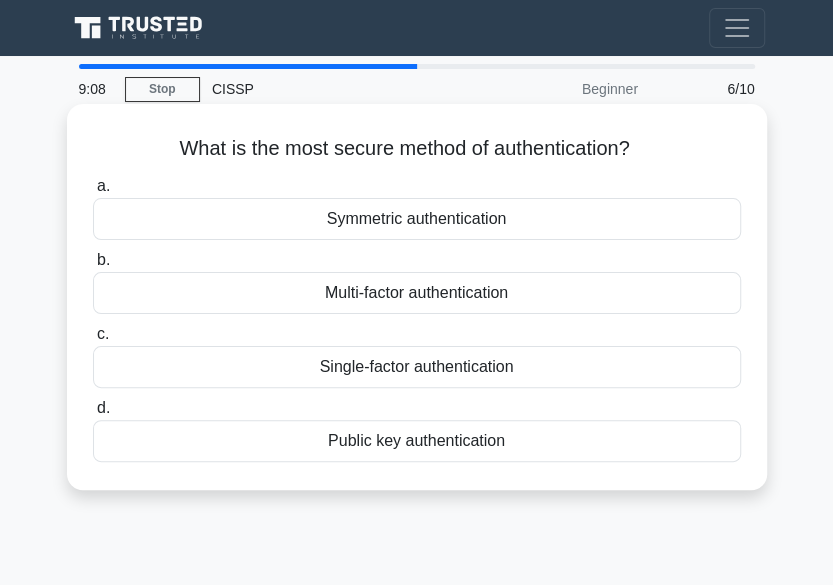 click on "Single-factor authentication" at bounding box center [417, 367] 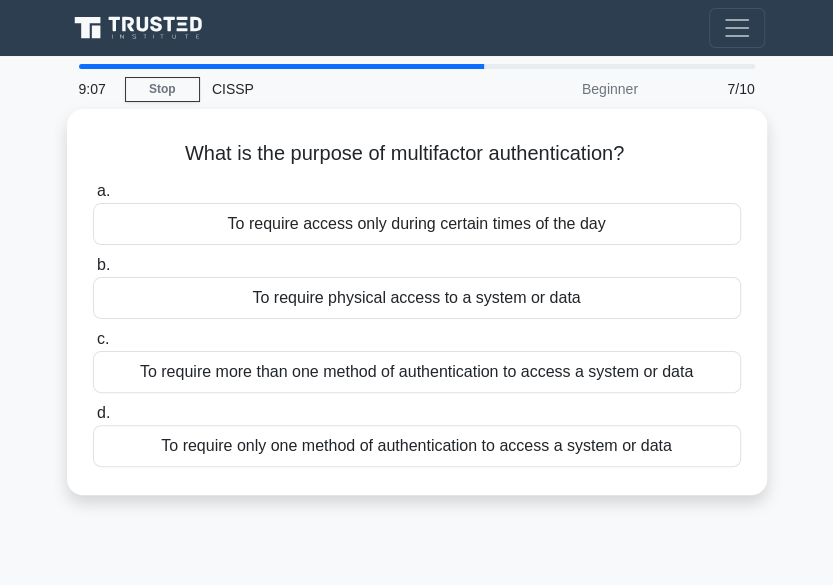 click on "To require more than one method of authentication to access a system or data" at bounding box center [417, 372] 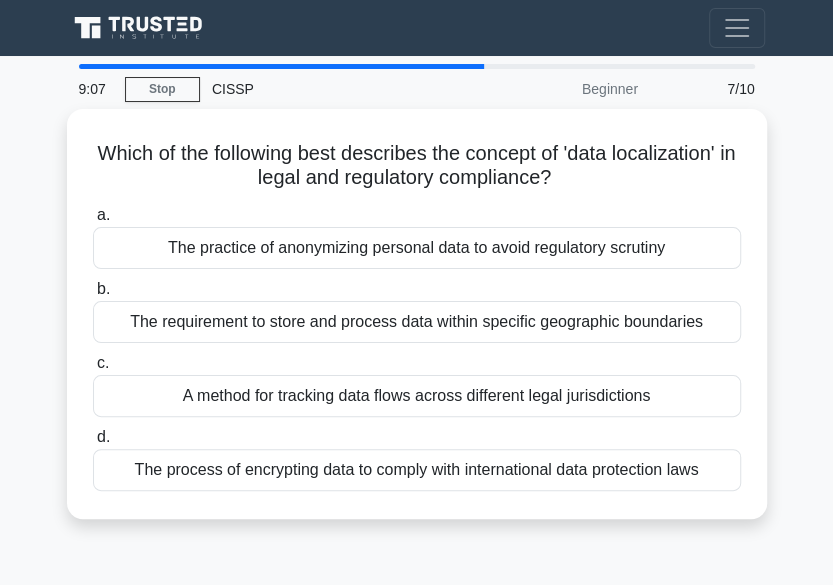 click on "A method for tracking data flows across different legal jurisdictions" at bounding box center [417, 396] 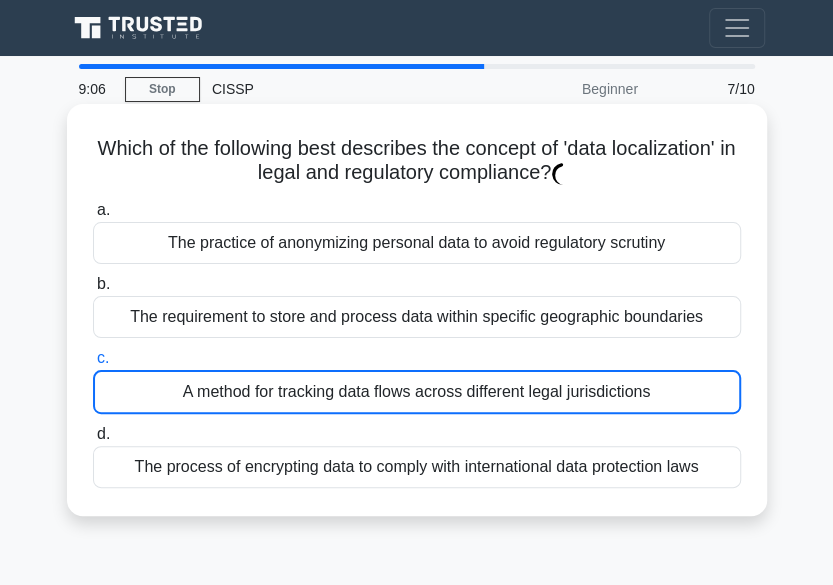 click on "A method for tracking data flows across different legal jurisdictions" at bounding box center (417, 392) 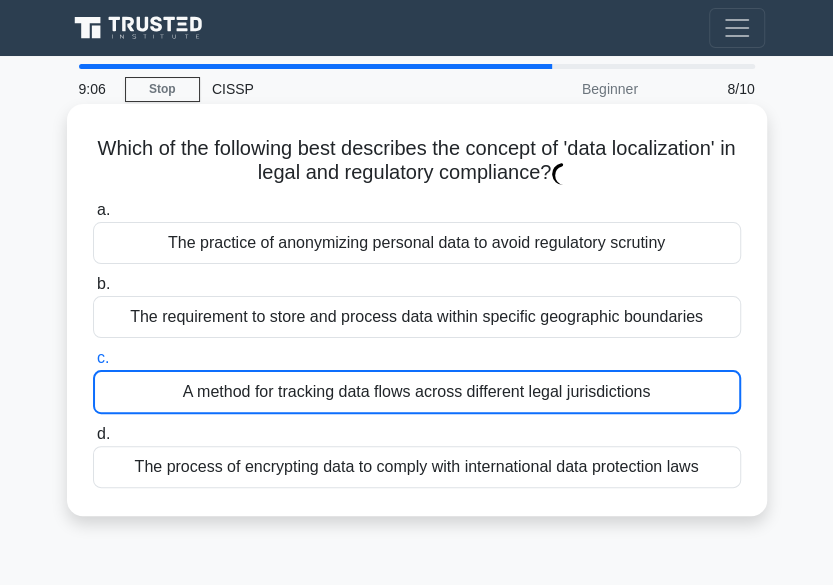 click on "A method for tracking data flows across different legal jurisdictions" at bounding box center (417, 392) 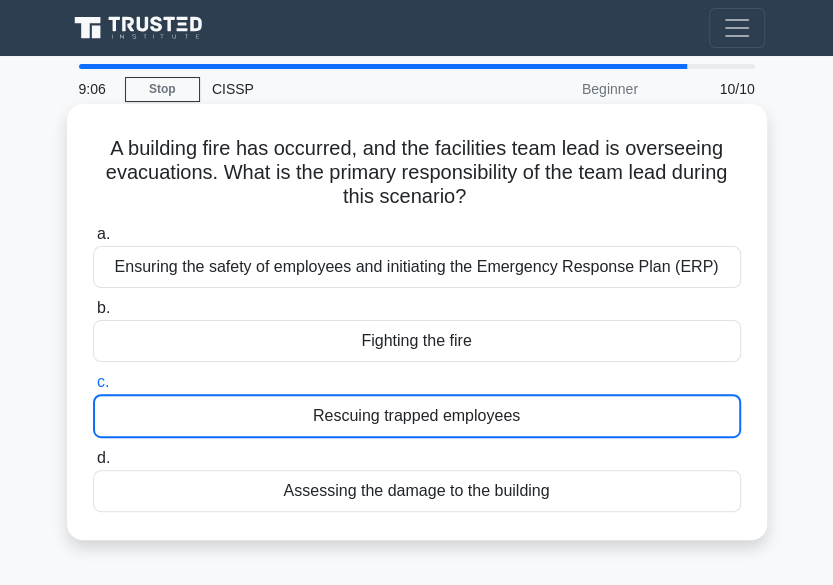 click on "c.
Rescuing trapped employees" at bounding box center (417, 404) 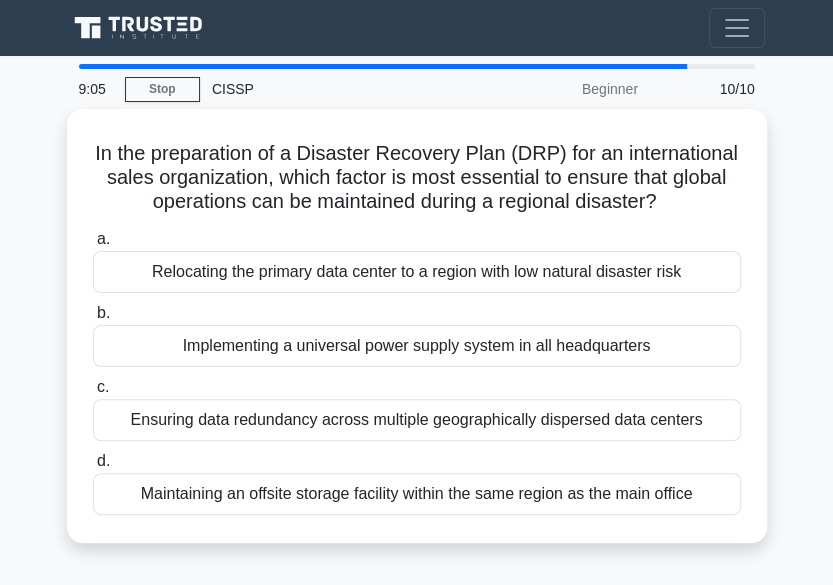click on "c.
Ensuring data redundancy across multiple geographically dispersed data centers" at bounding box center (417, 408) 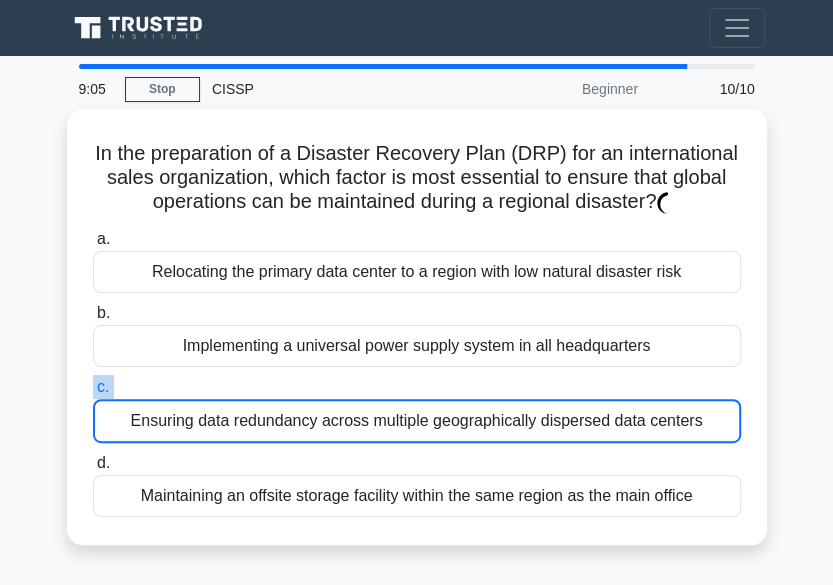 click on "c.
Ensuring data redundancy across multiple geographically dispersed data centers" at bounding box center (417, 409) 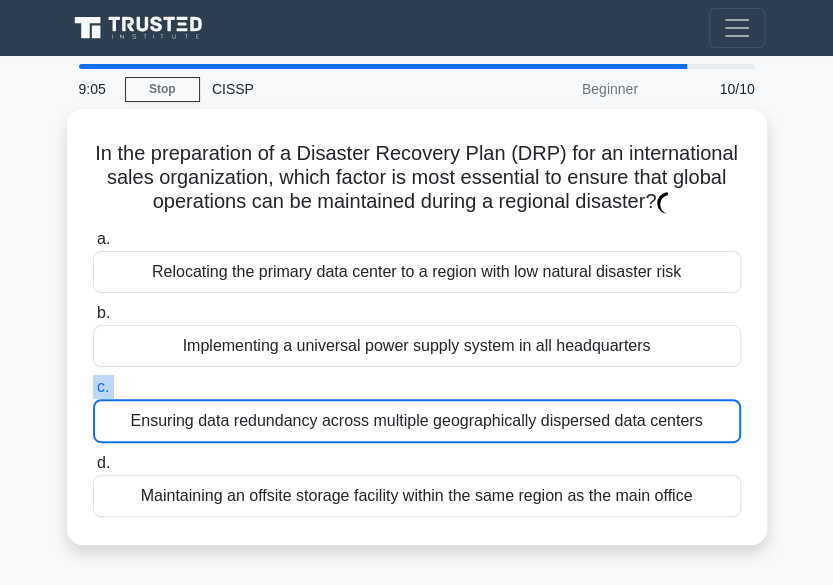 click on "c.
Ensuring data redundancy across multiple geographically dispersed data centers" at bounding box center (93, 387) 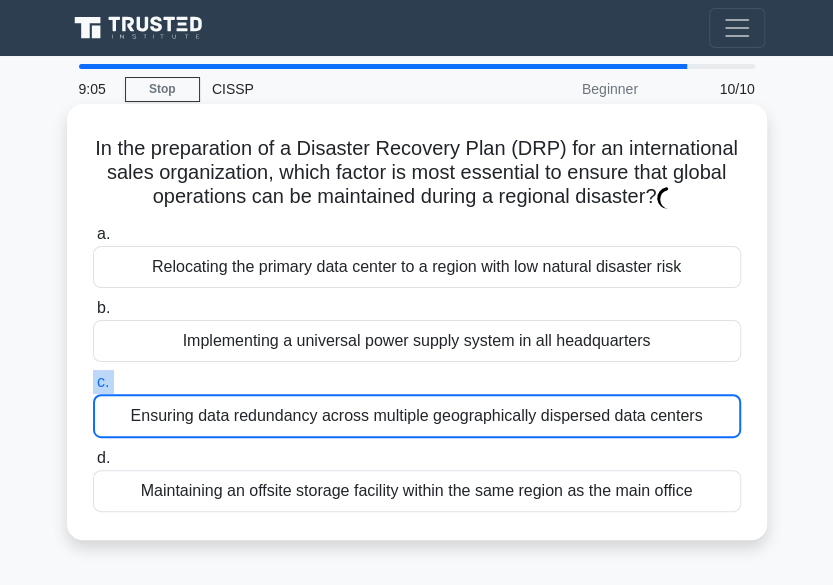 click on "c.
Ensuring data redundancy across multiple geographically dispersed data centers" at bounding box center (417, 404) 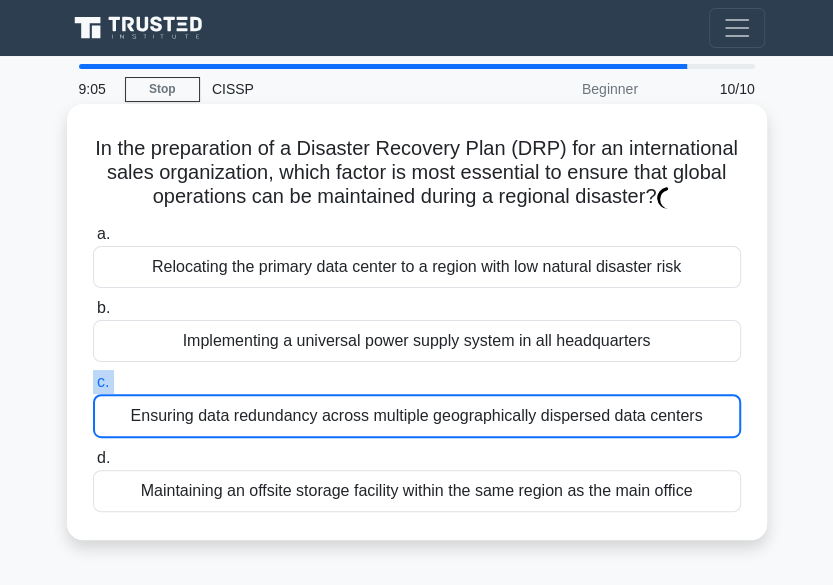 click on "c.
Ensuring data redundancy across multiple geographically dispersed data centers" at bounding box center [93, 382] 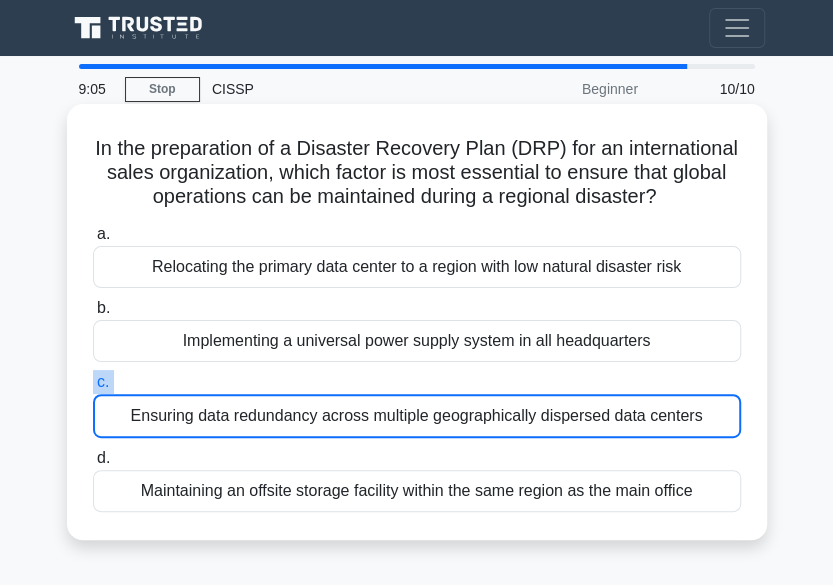 click on "c.
Ensuring data redundancy across multiple geographically dispersed data centers" at bounding box center [417, 404] 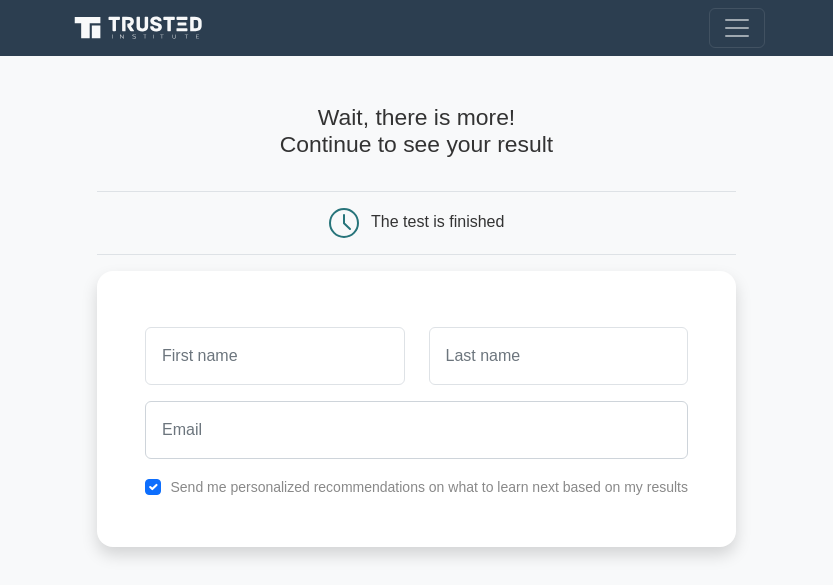 scroll, scrollTop: 0, scrollLeft: 0, axis: both 